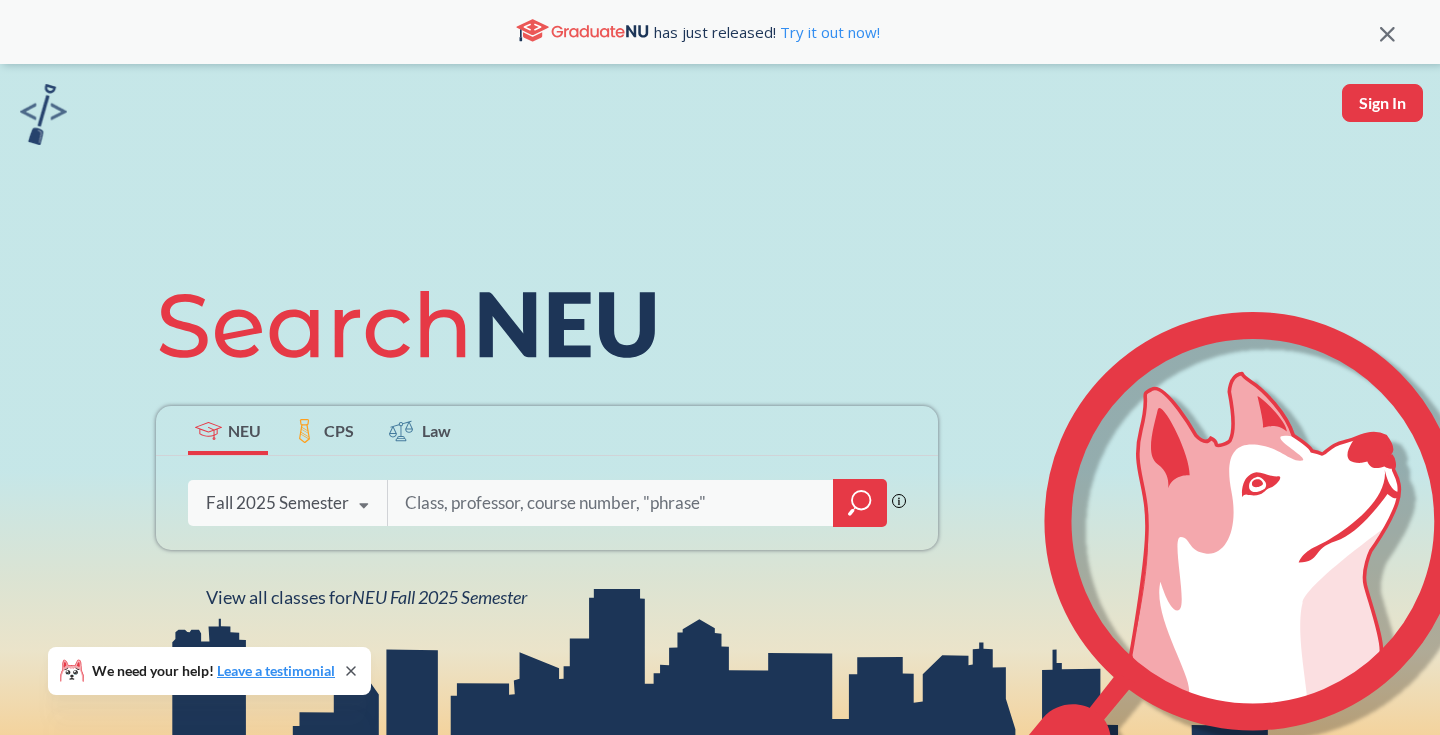 scroll, scrollTop: 0, scrollLeft: 0, axis: both 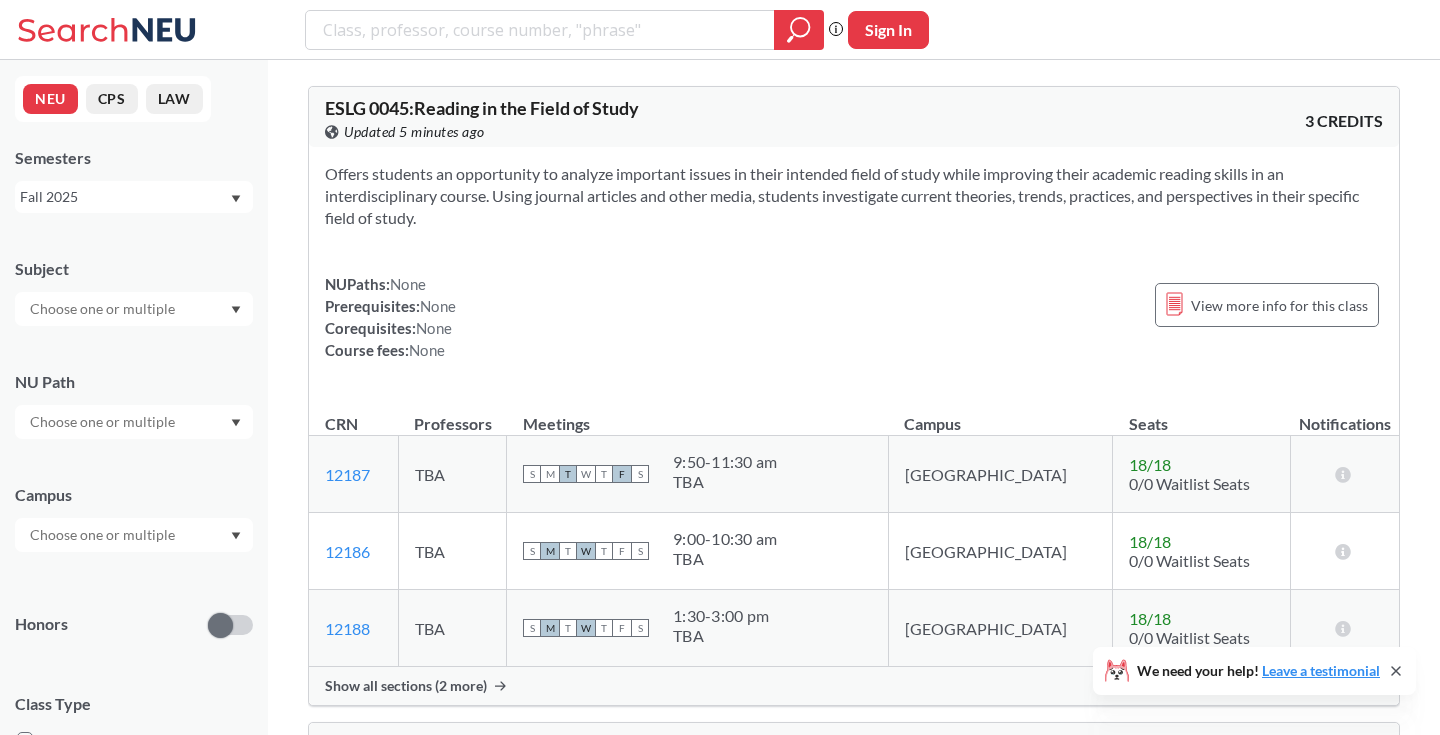 click at bounding box center [134, 535] 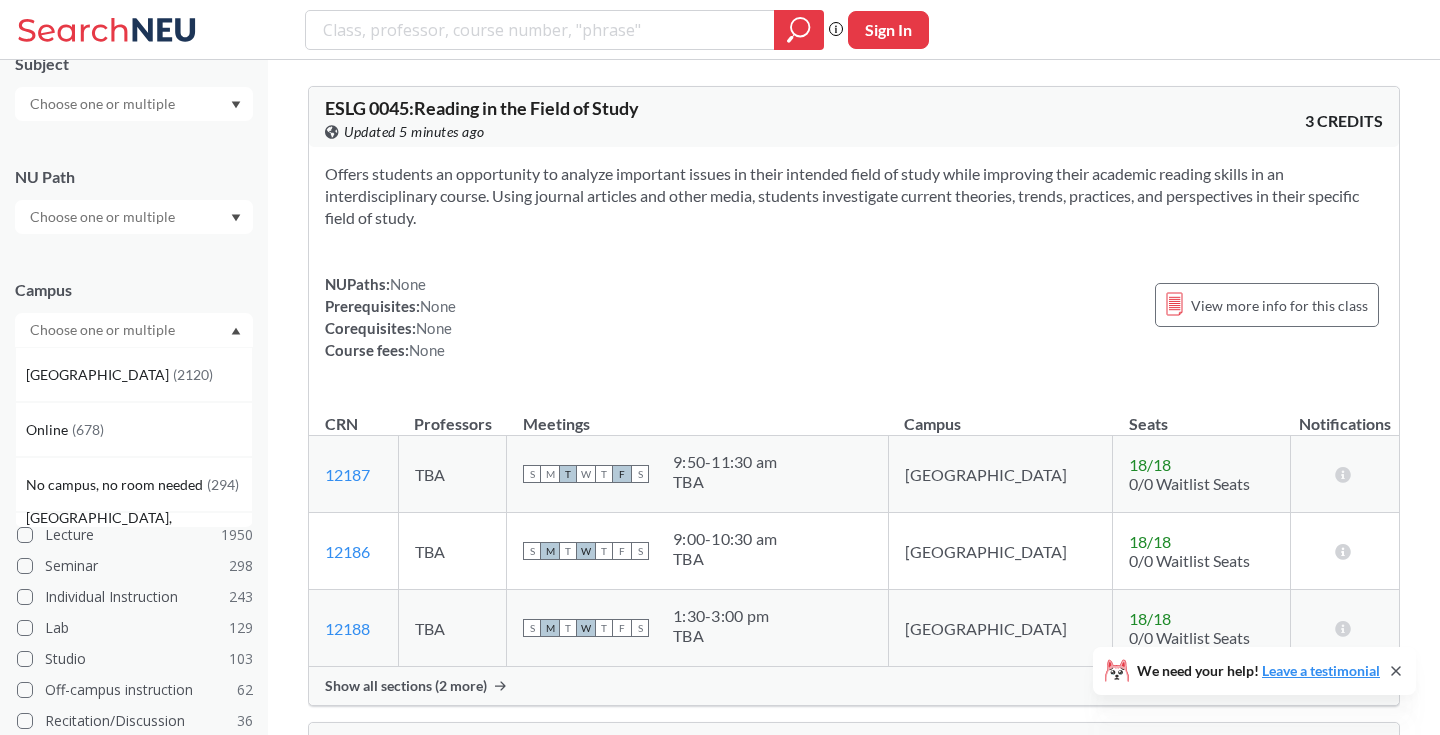 scroll, scrollTop: 220, scrollLeft: 0, axis: vertical 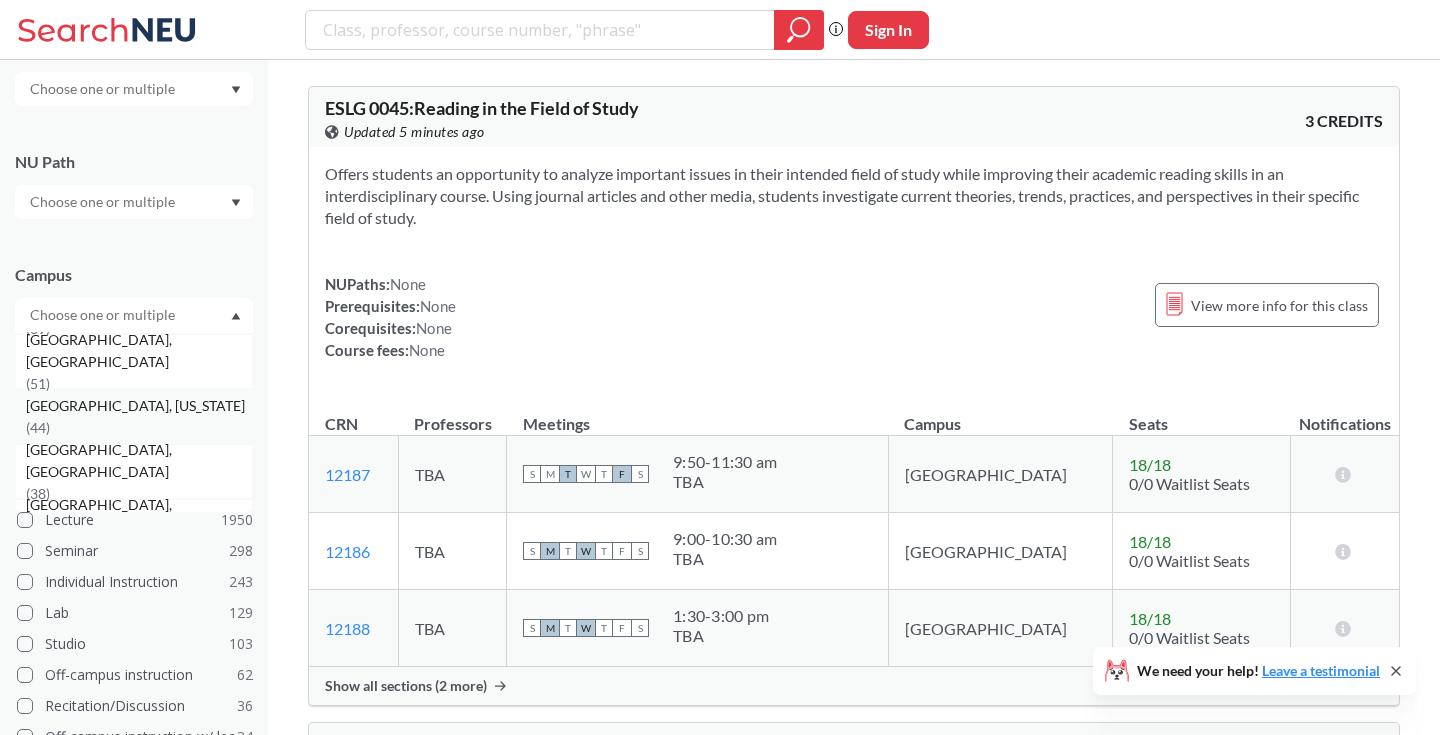 click on "[GEOGRAPHIC_DATA], [US_STATE] ( 44 )" at bounding box center [139, 417] 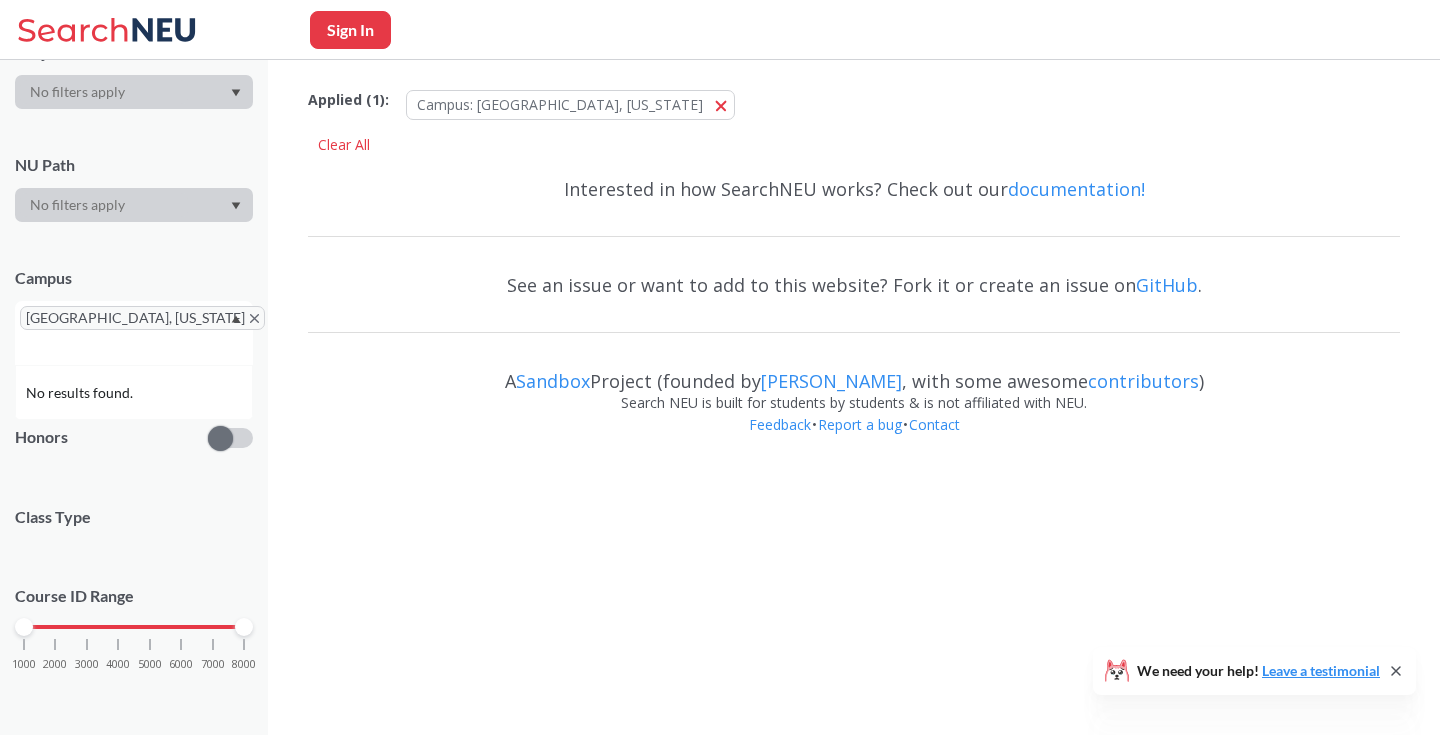 scroll, scrollTop: 0, scrollLeft: 0, axis: both 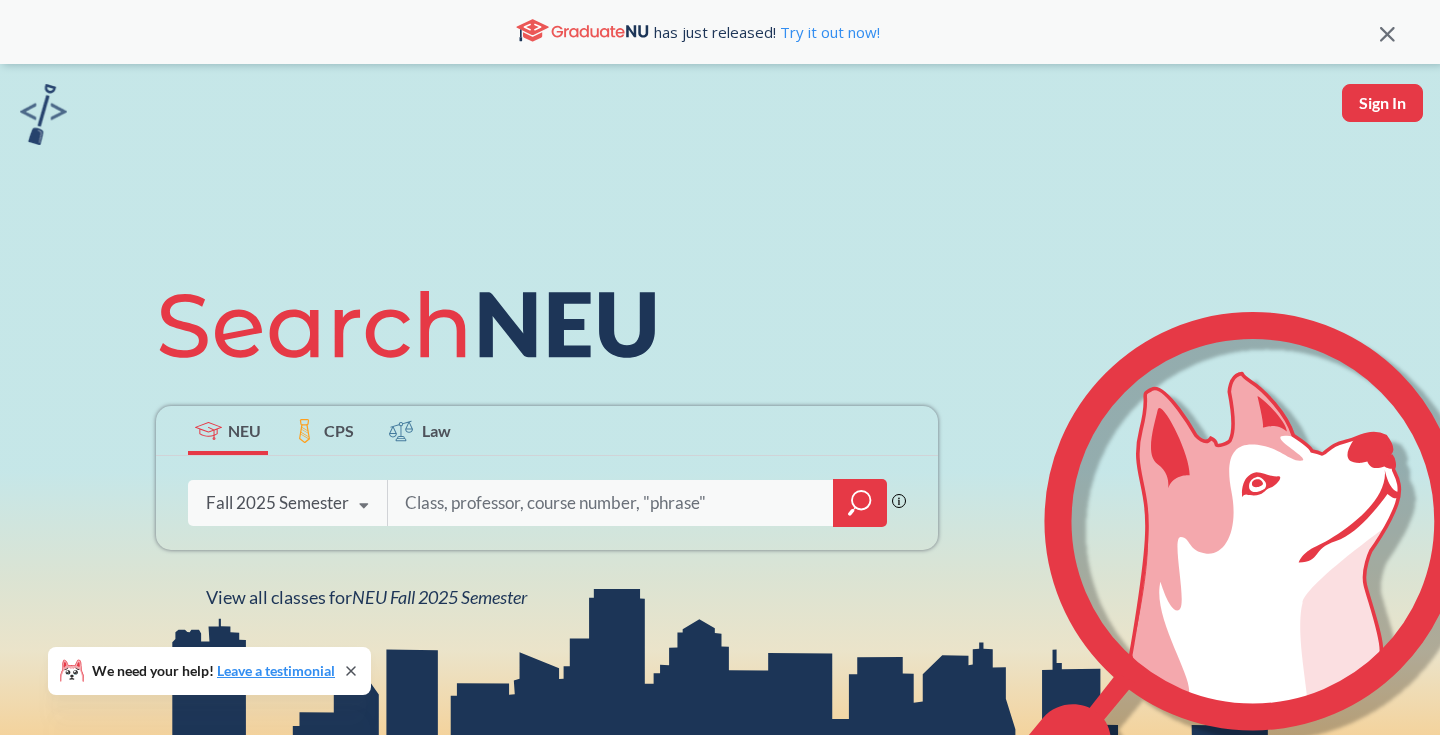 click 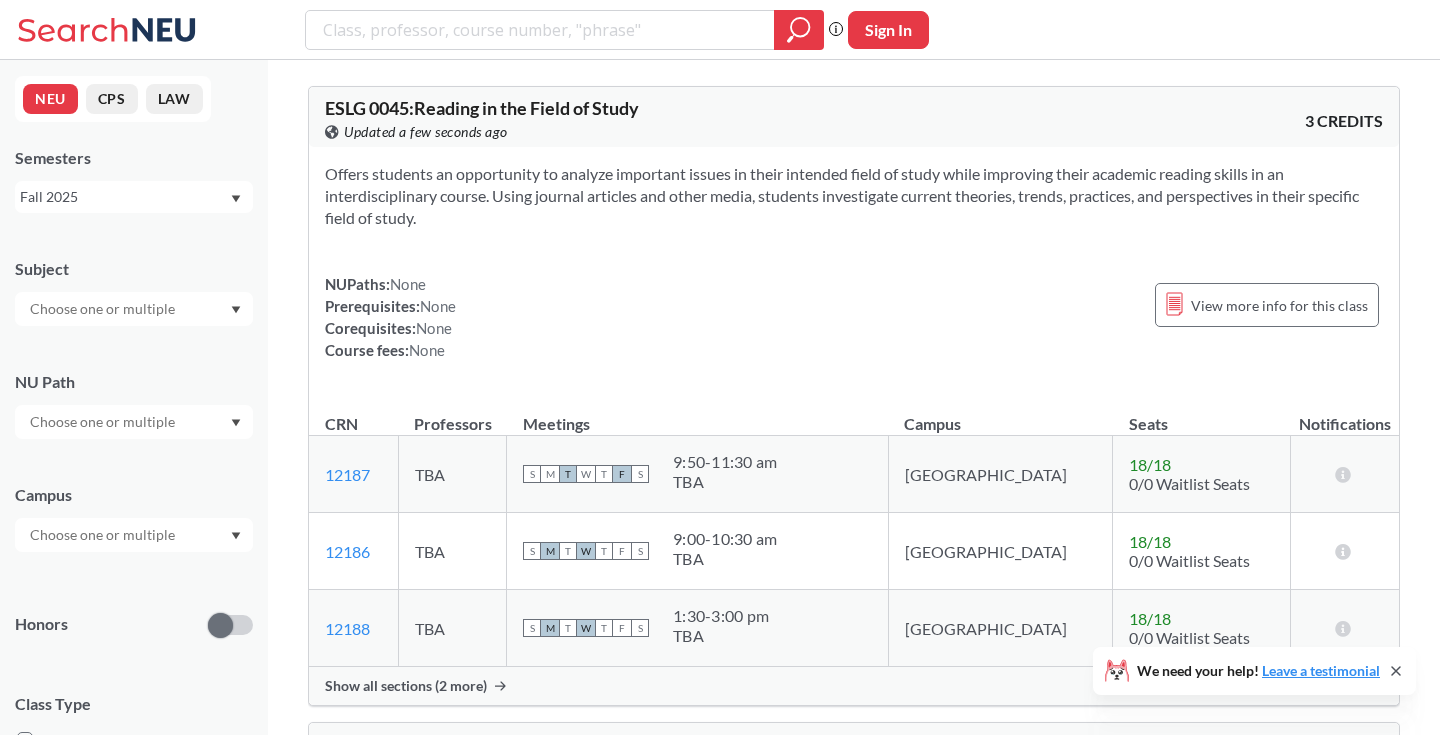 click at bounding box center [134, 535] 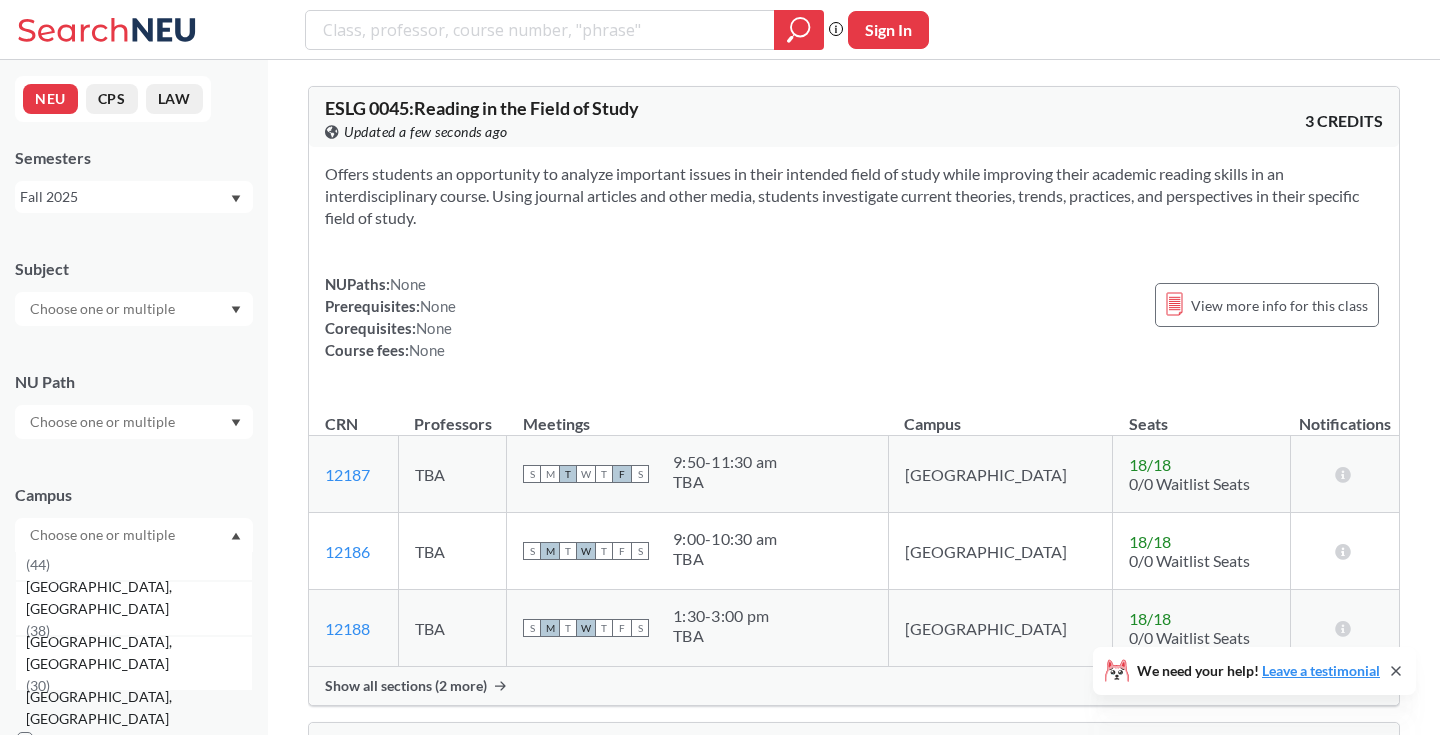 scroll, scrollTop: 345, scrollLeft: 0, axis: vertical 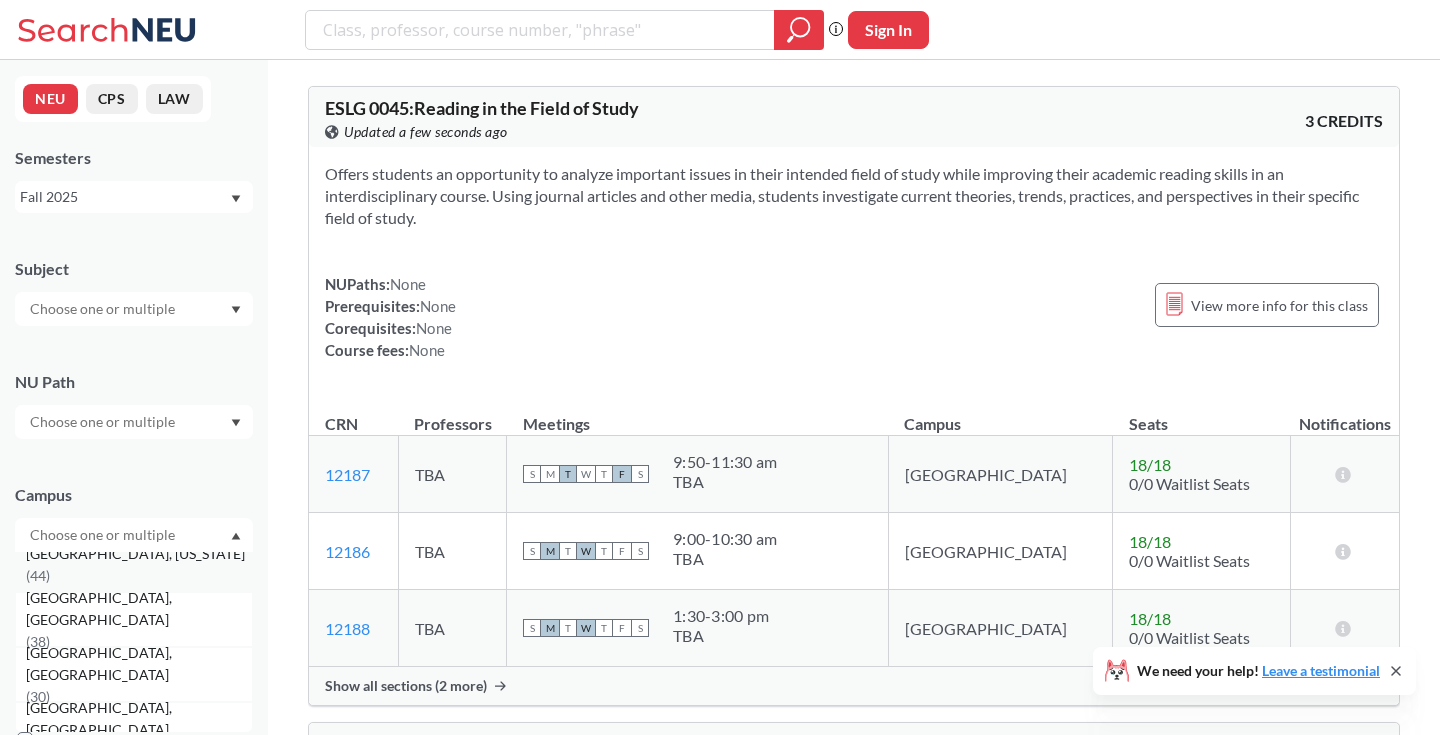 click on "( 44 )" at bounding box center [38, 575] 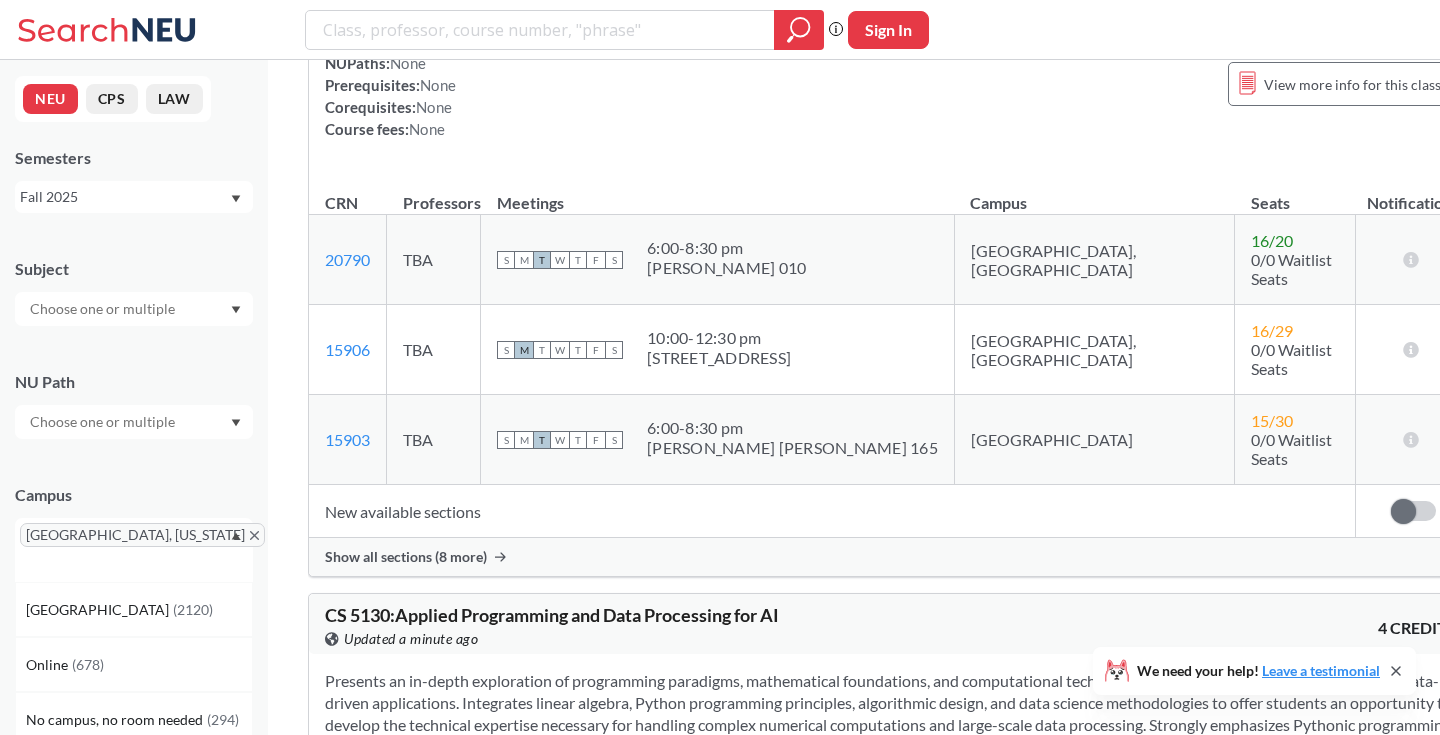 scroll, scrollTop: 10044, scrollLeft: 0, axis: vertical 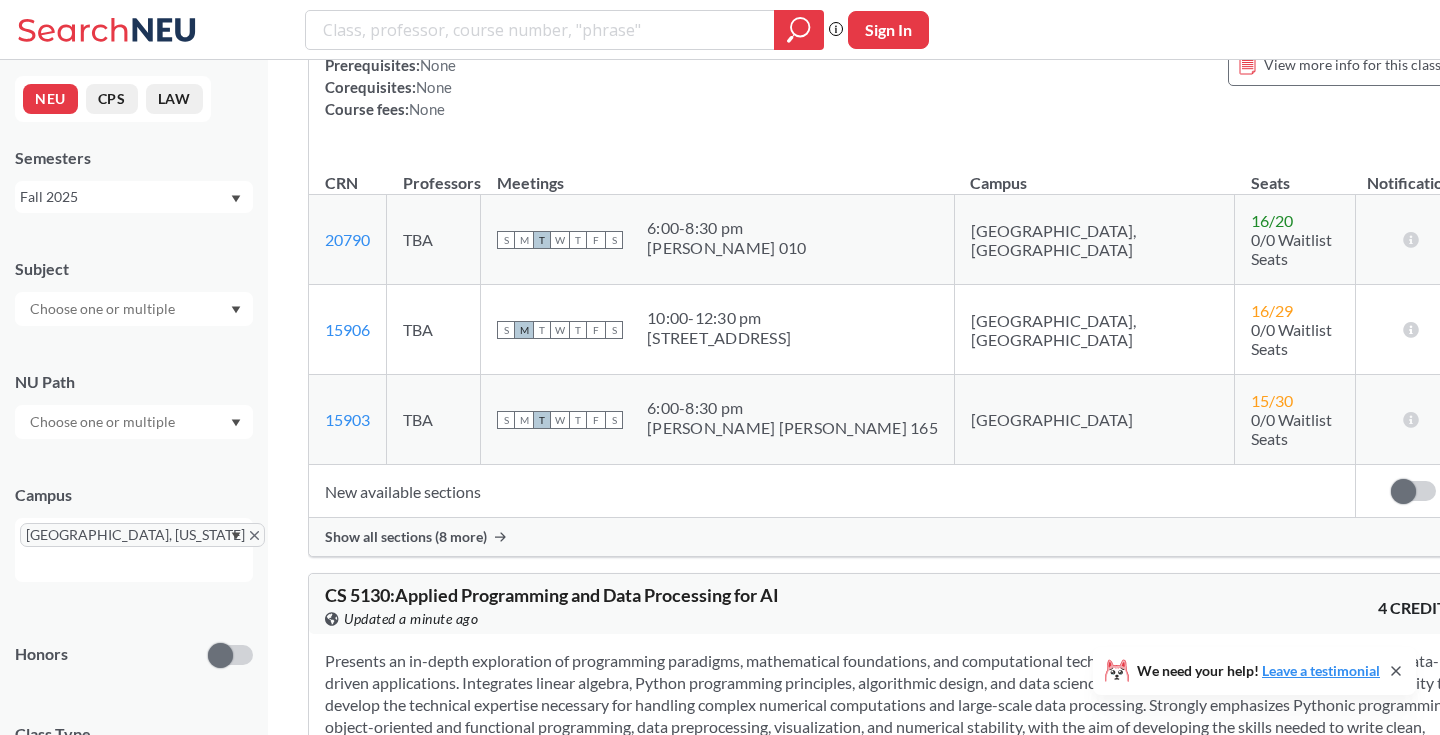 click at bounding box center (134, 309) 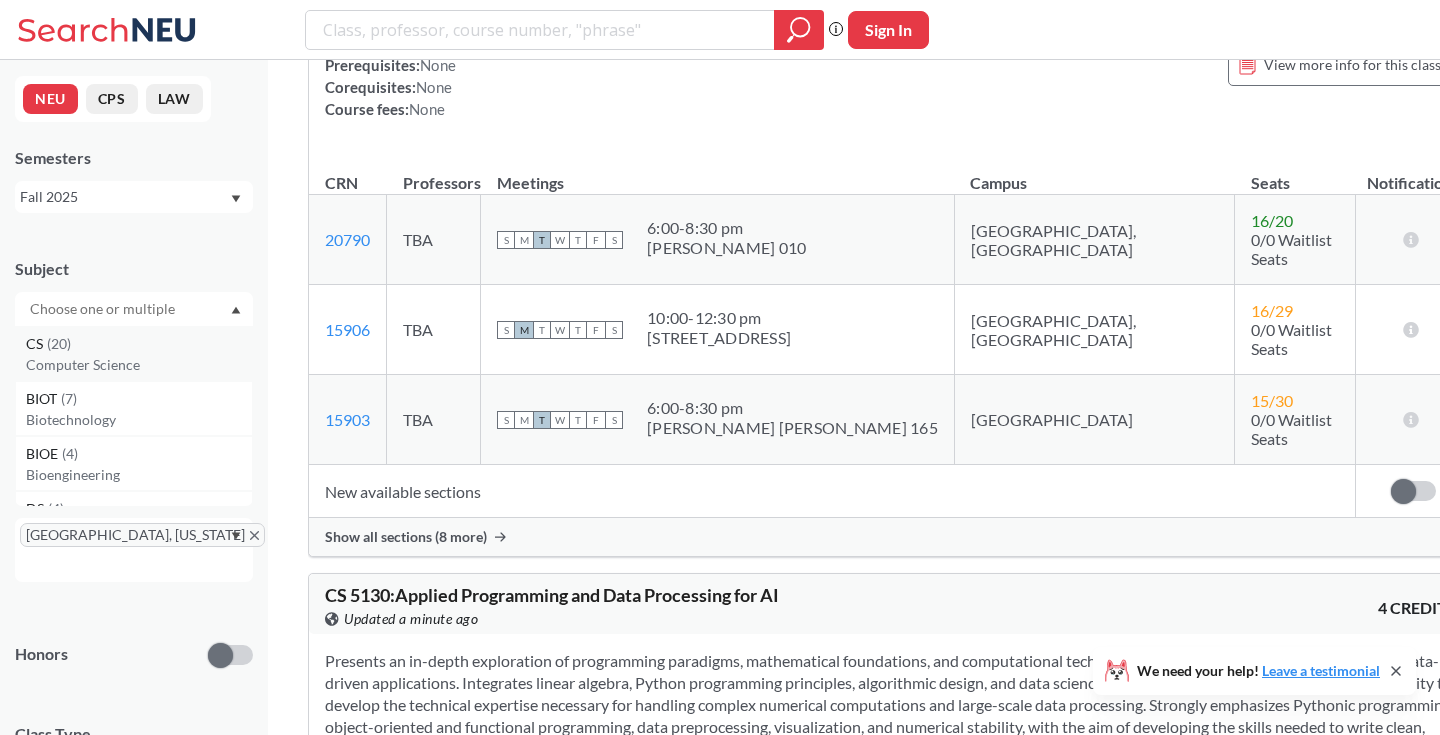 click on "CS ( 20 )" at bounding box center (139, 344) 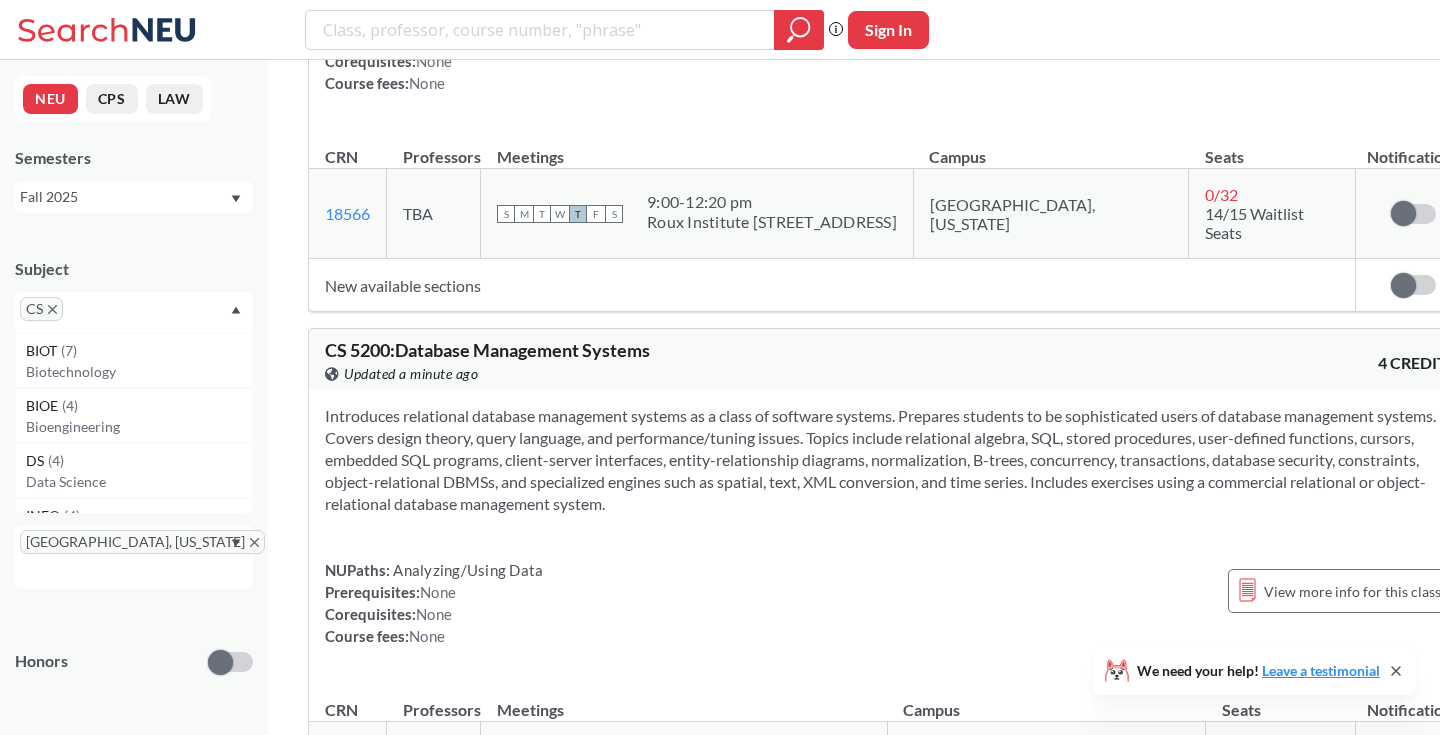 scroll, scrollTop: 8178, scrollLeft: 0, axis: vertical 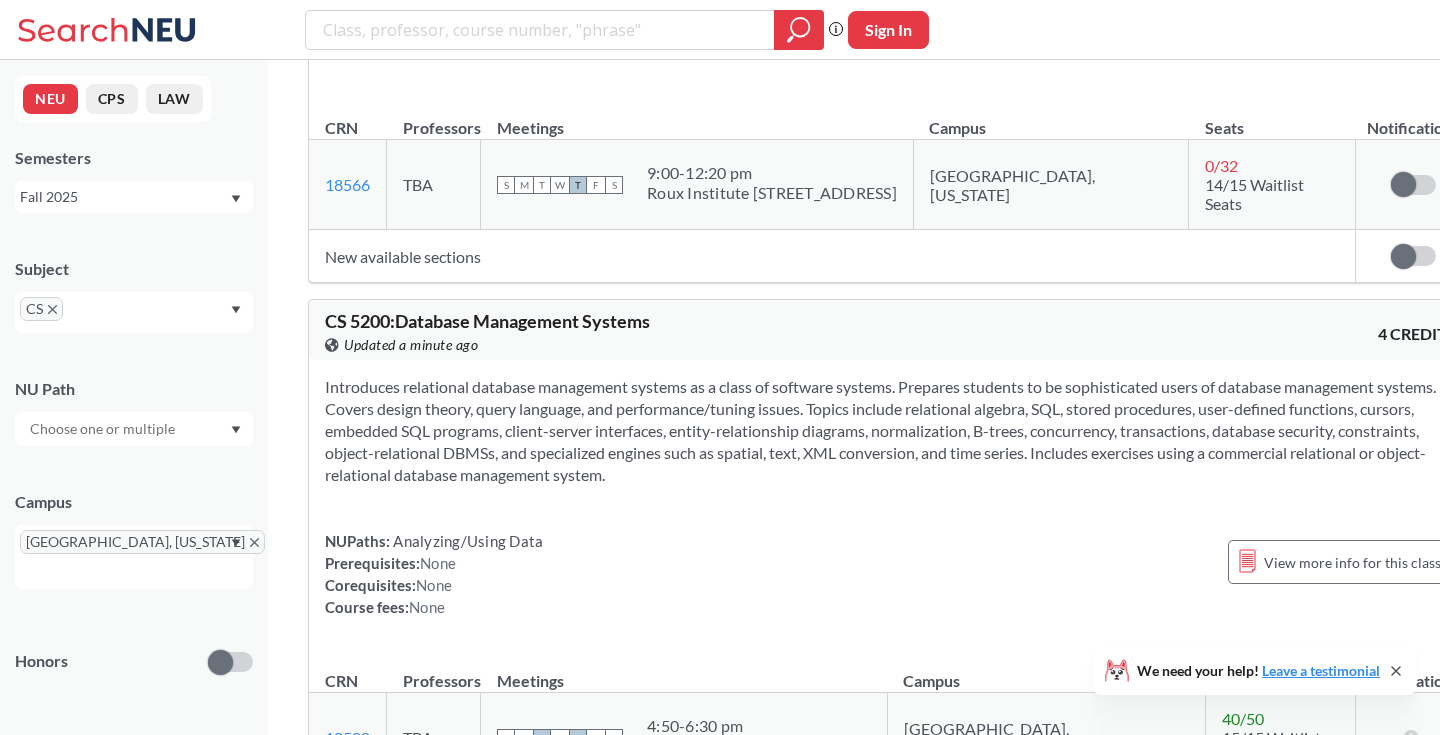 click on "Show all sections (12 more)" at bounding box center (410, 1035) 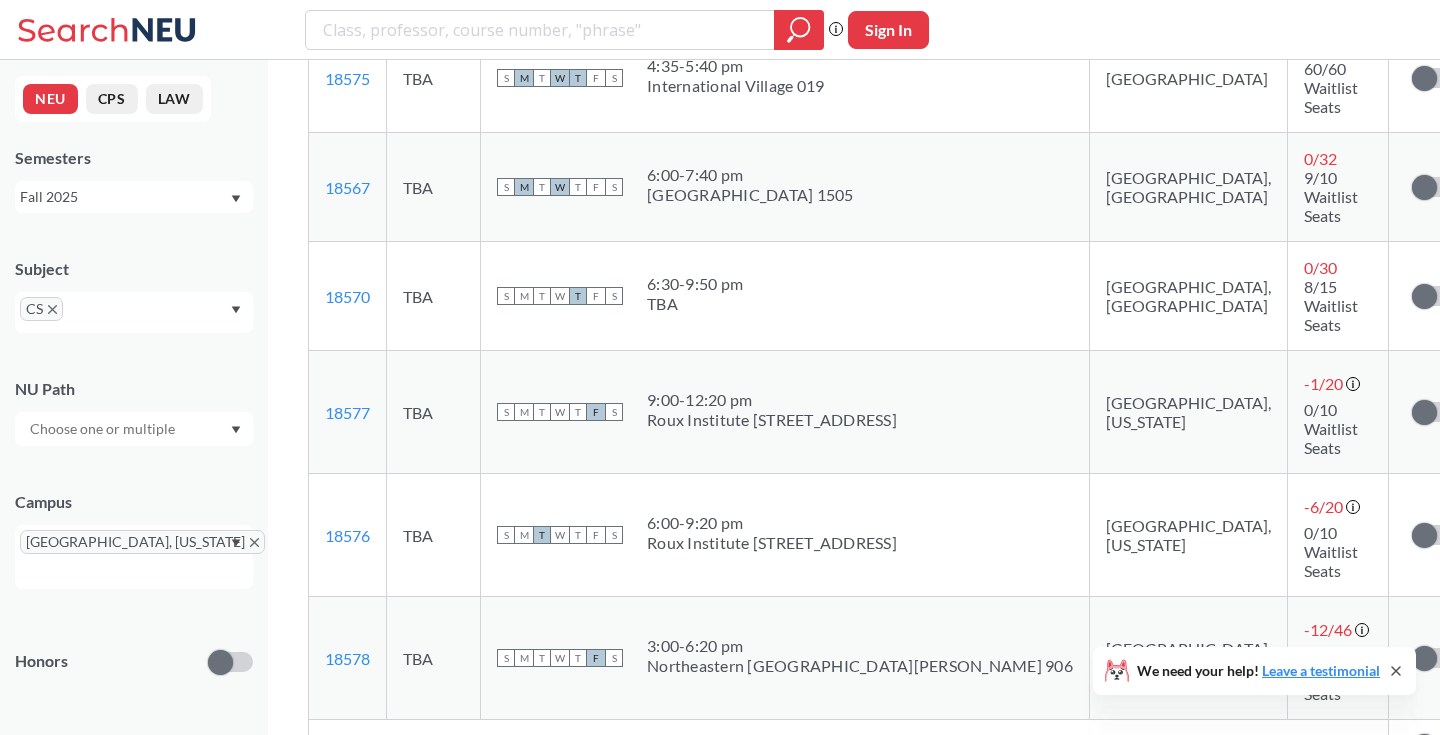 scroll, scrollTop: 9816, scrollLeft: 0, axis: vertical 